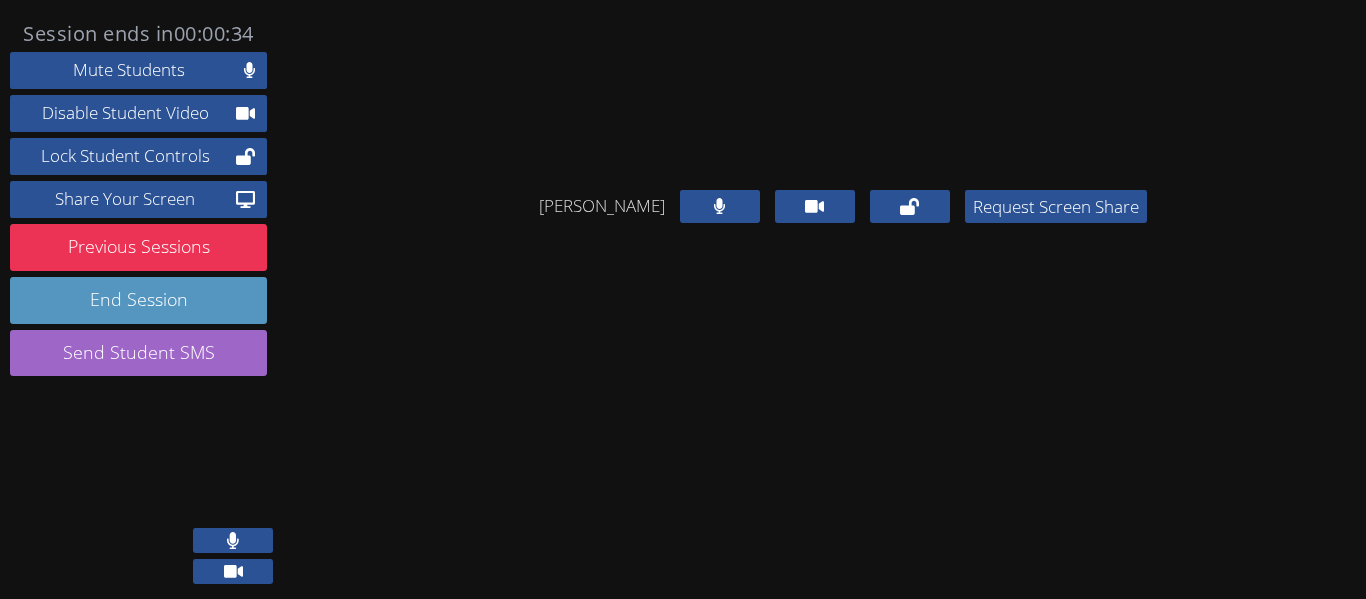 scroll, scrollTop: 0, scrollLeft: 0, axis: both 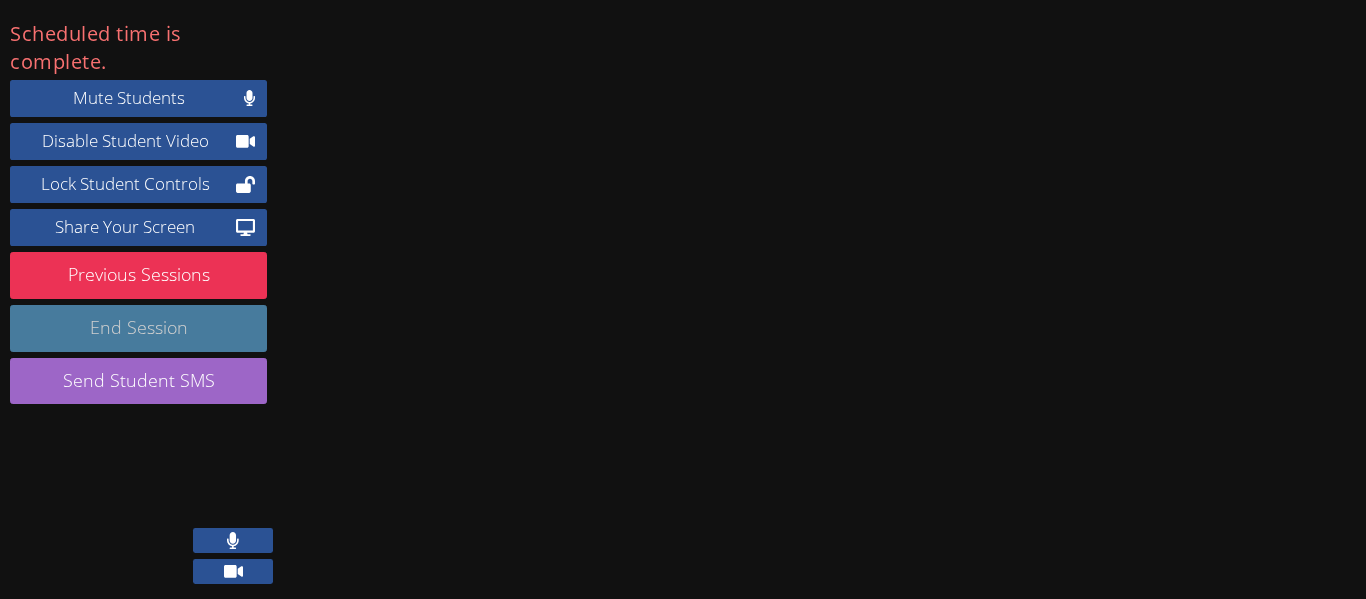 click on "End Session" at bounding box center [138, 328] 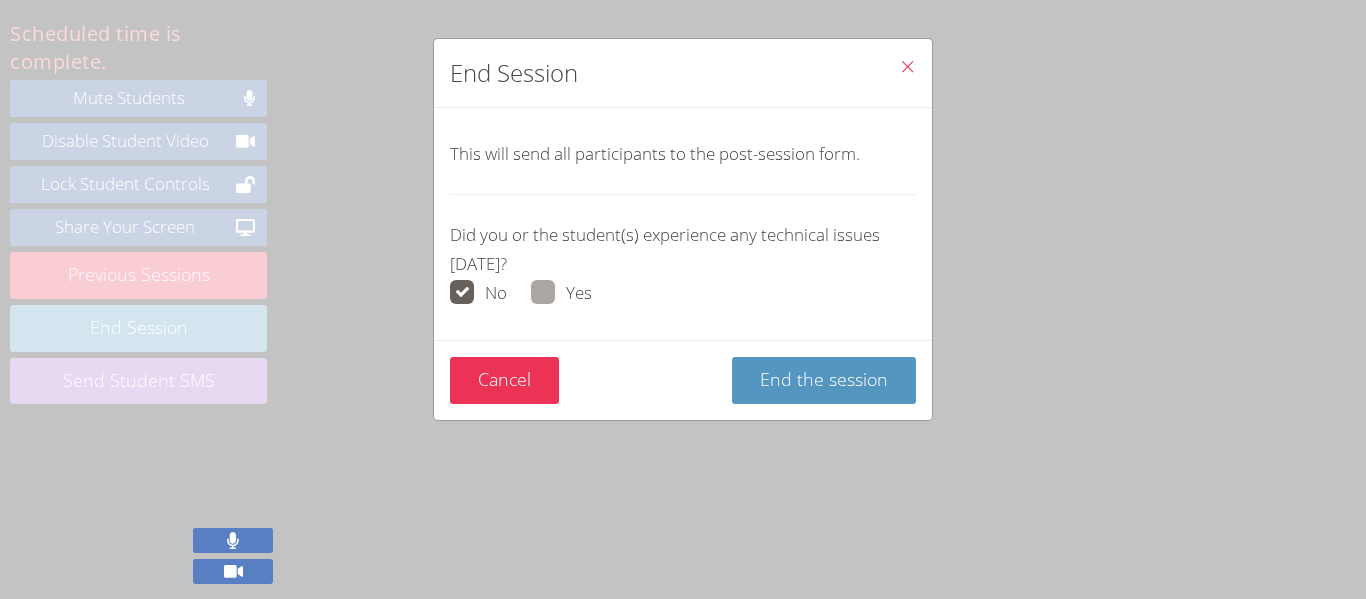 click at bounding box center [592, 292] 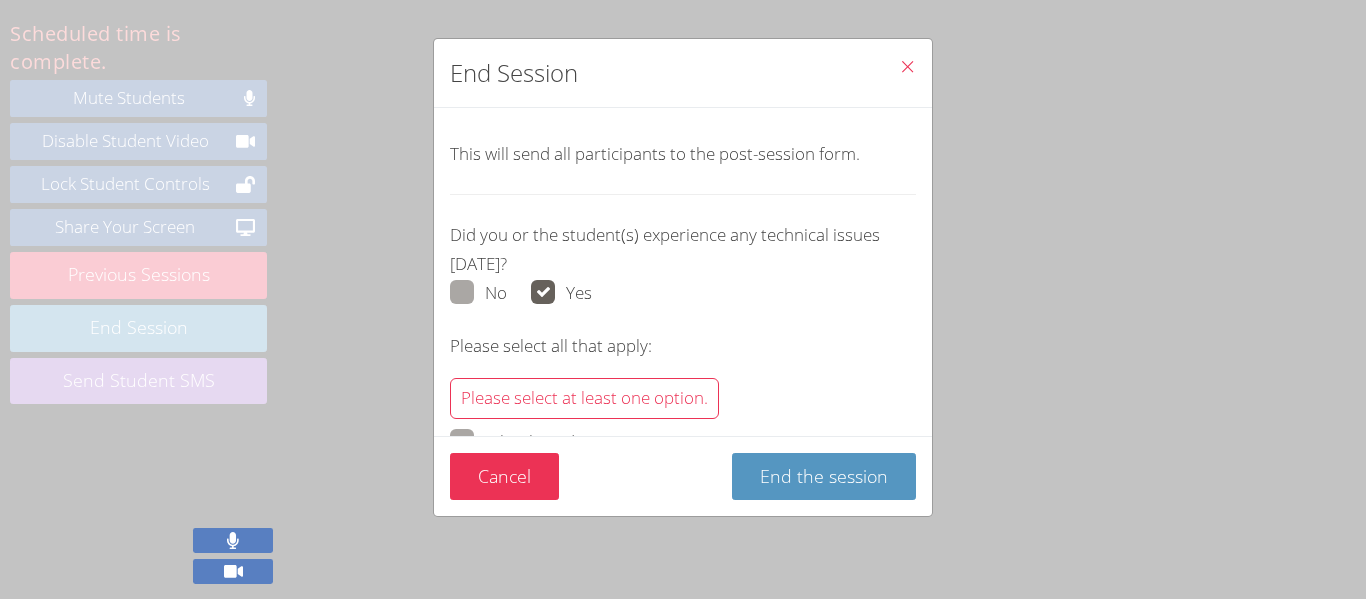 click at bounding box center (507, 292) 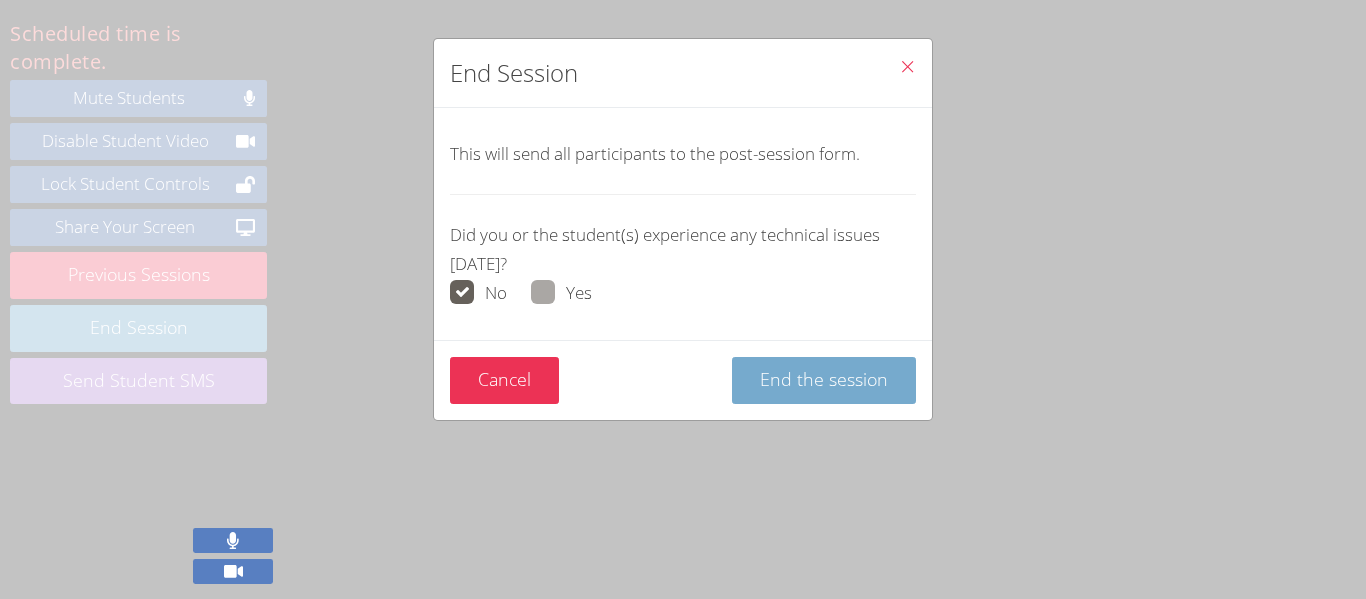 click on "End the session" at bounding box center [824, 379] 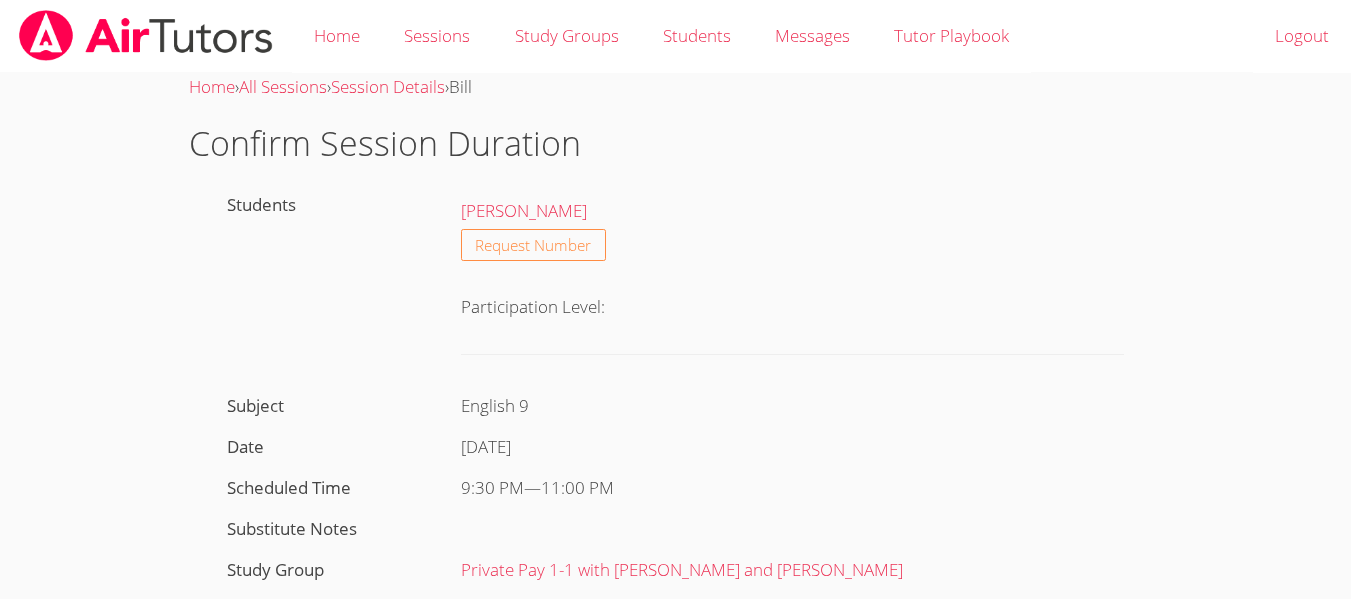 scroll, scrollTop: 0, scrollLeft: 0, axis: both 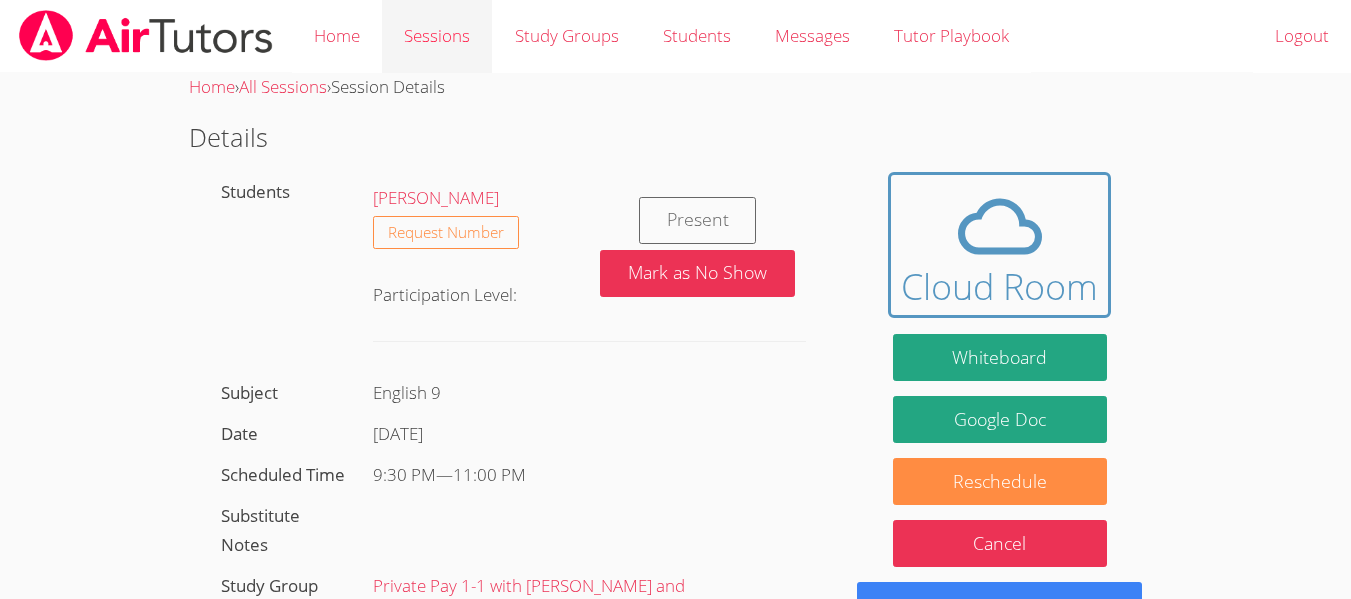 click on "Sessions" at bounding box center [437, 36] 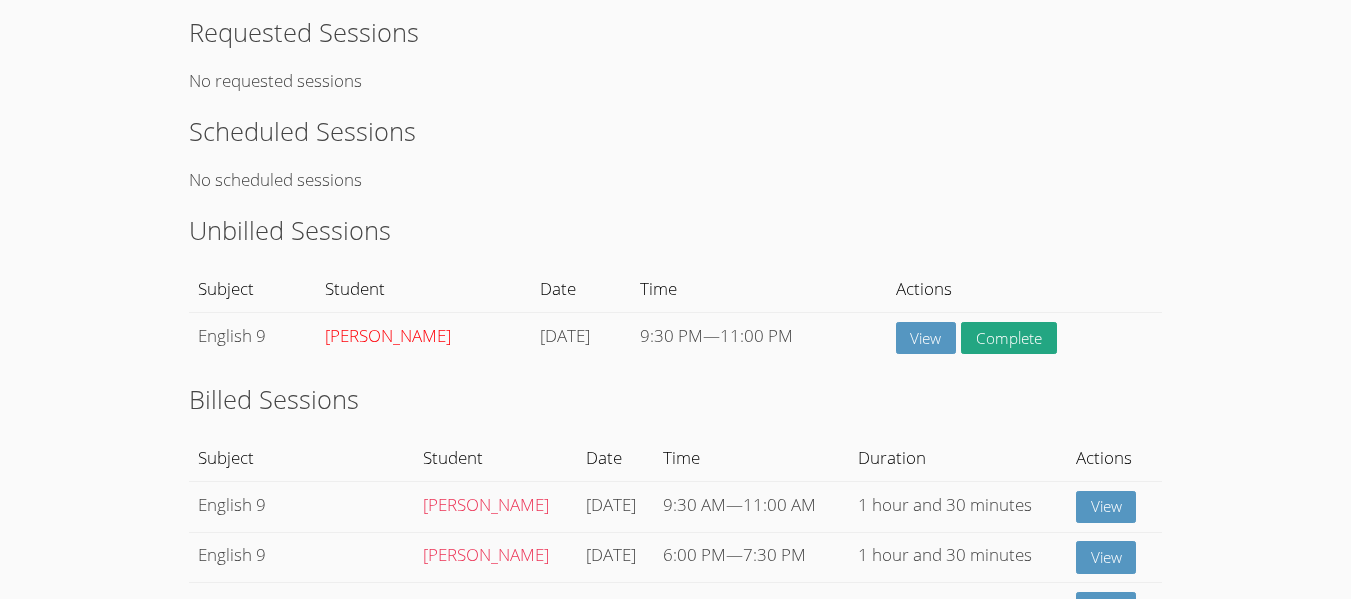 scroll, scrollTop: 147, scrollLeft: 0, axis: vertical 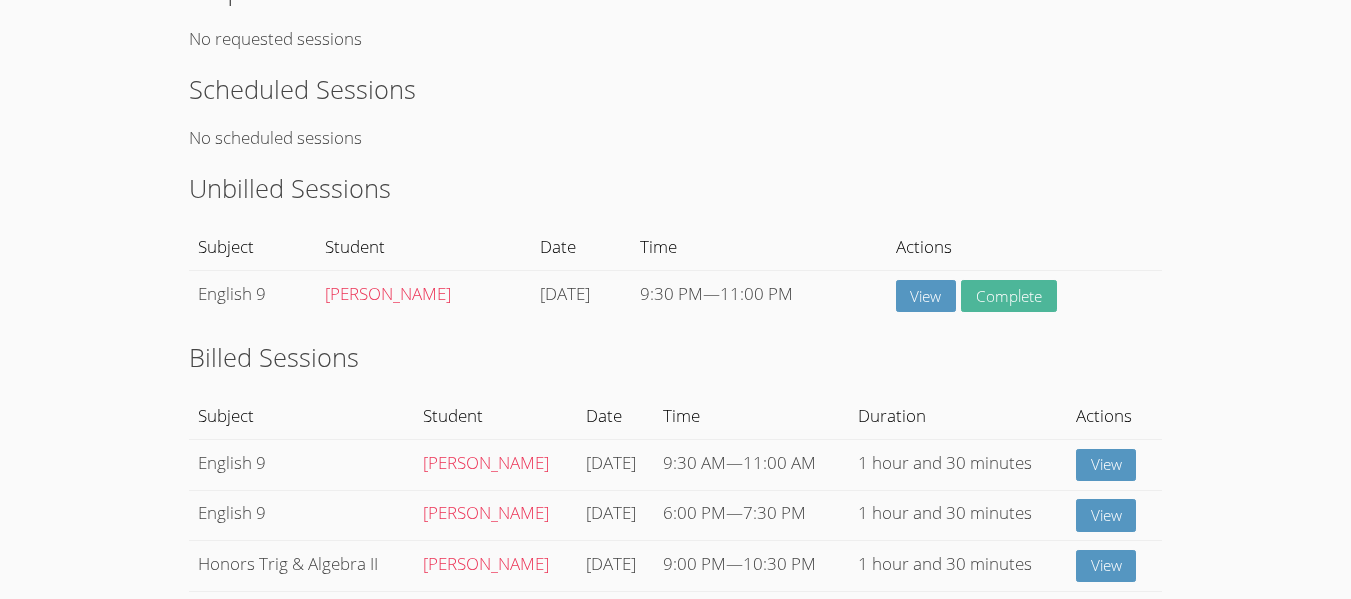click on "Complete" at bounding box center [1009, 296] 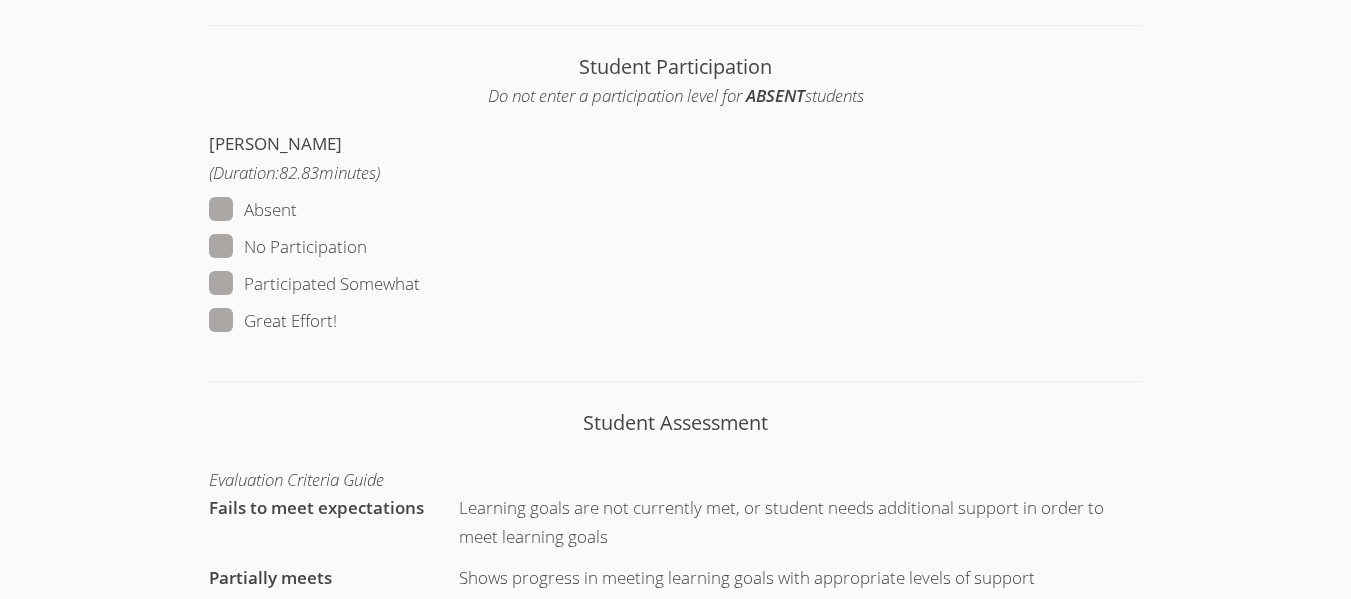 scroll, scrollTop: 592, scrollLeft: 0, axis: vertical 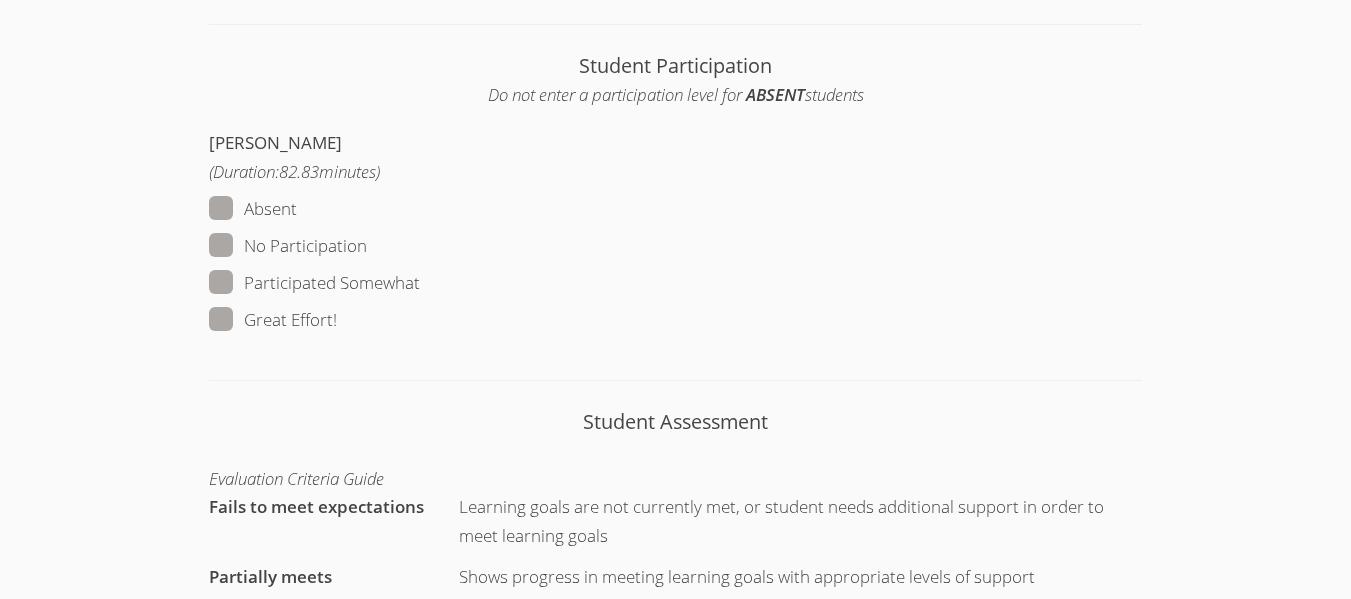 click at bounding box center [337, 319] 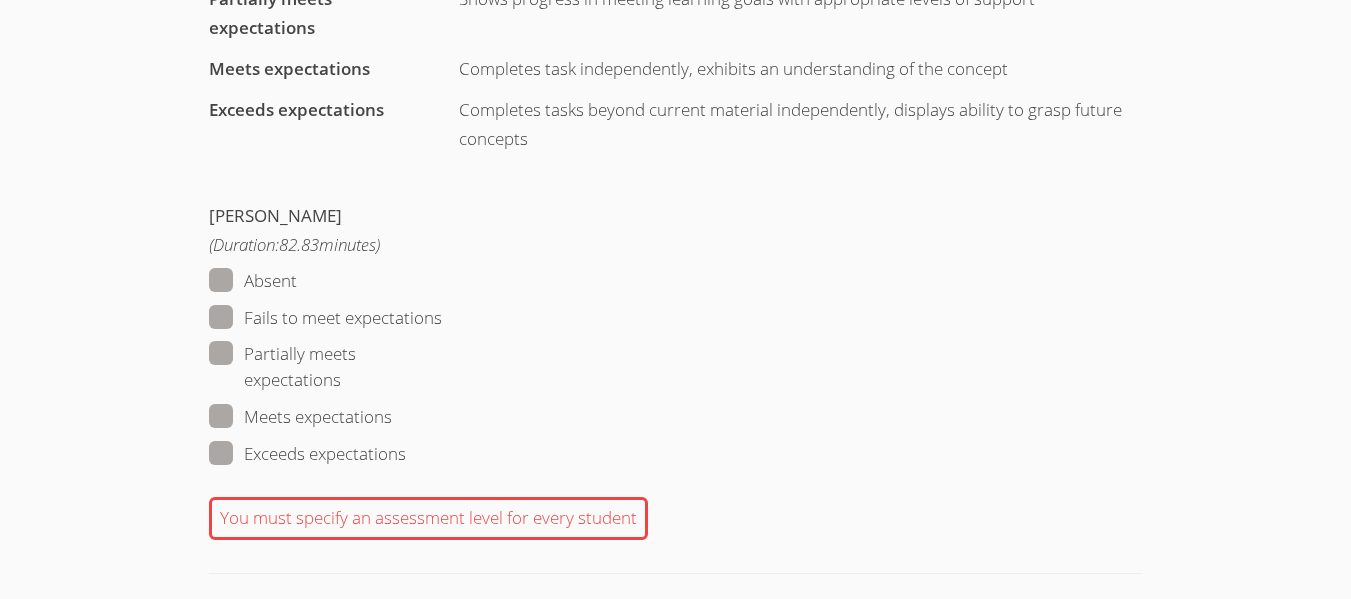 scroll, scrollTop: 1171, scrollLeft: 0, axis: vertical 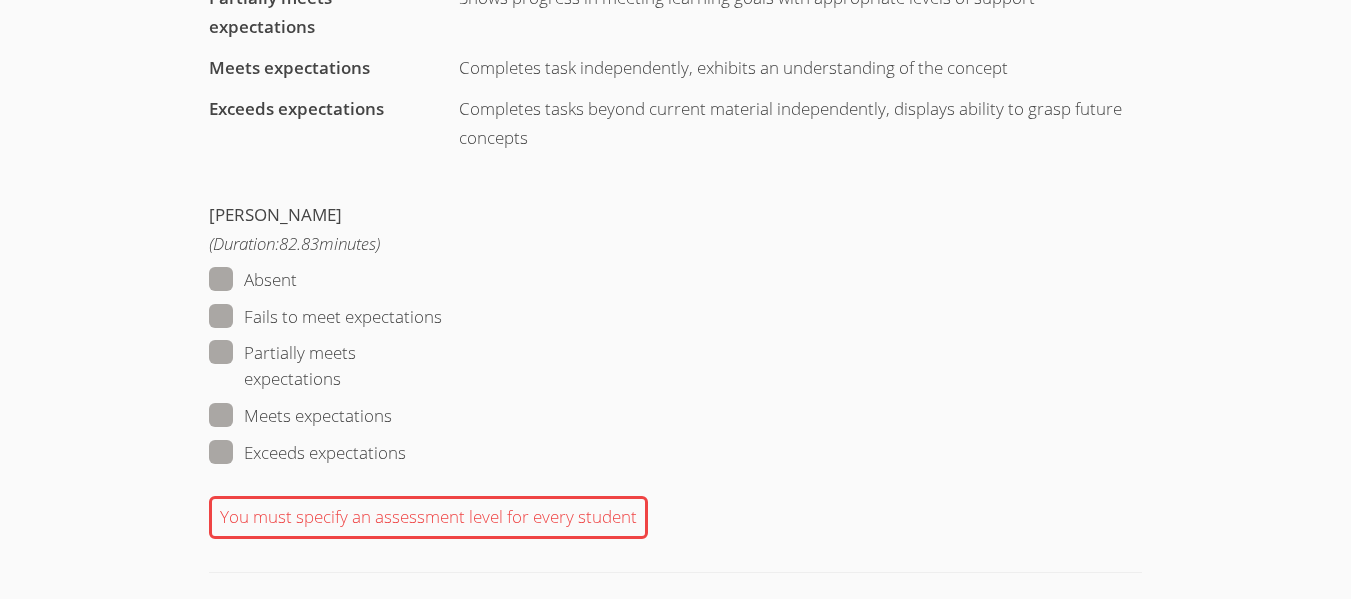 click at bounding box center [406, 452] 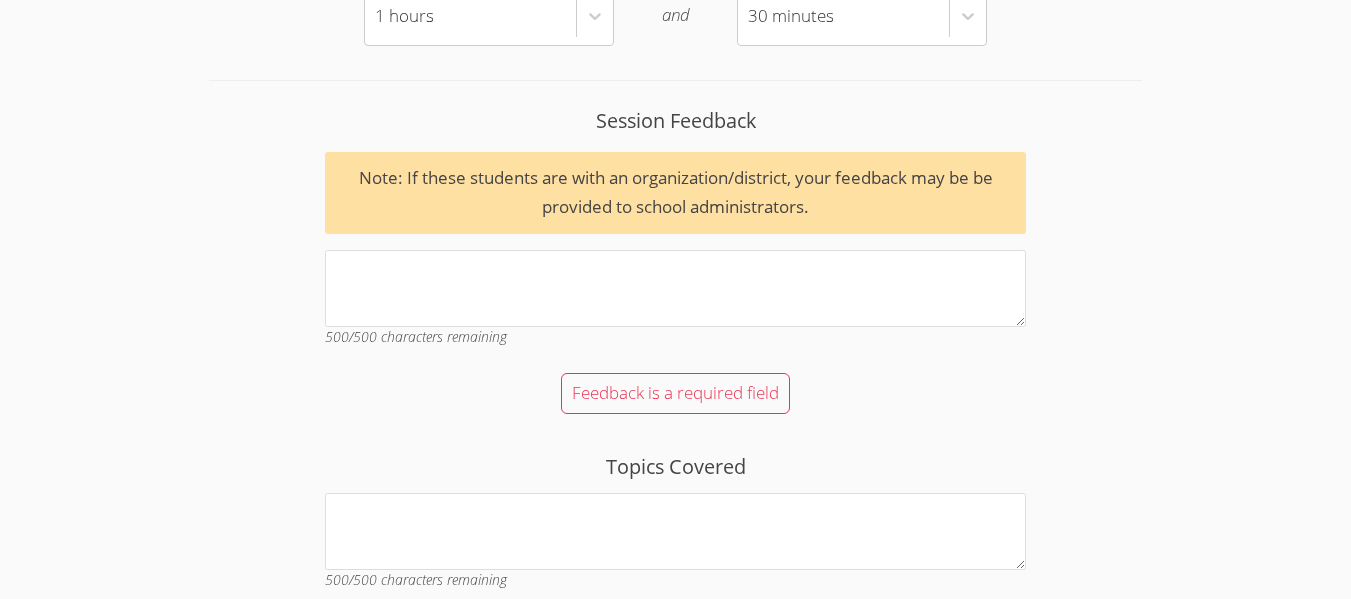 scroll, scrollTop: 1920, scrollLeft: 0, axis: vertical 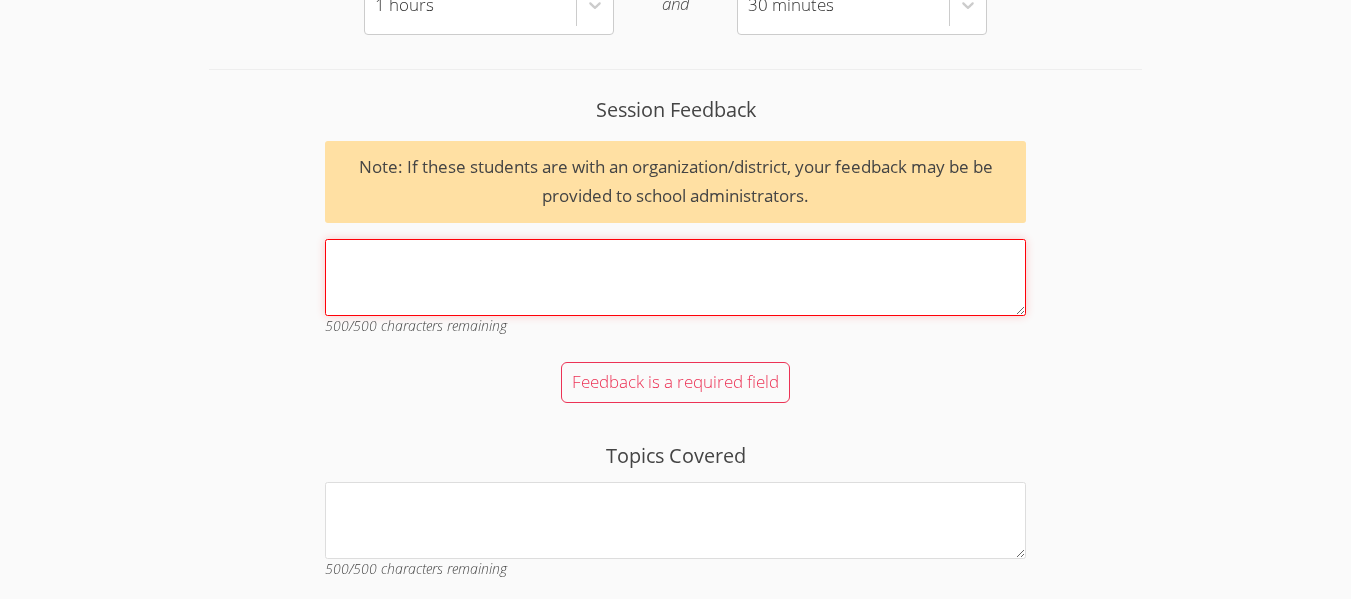 click on "Session Feedback Note: If these students are with an organization/district, your feedback may be be provided to school administrators. 500 /500 characters remaining" at bounding box center [675, 277] 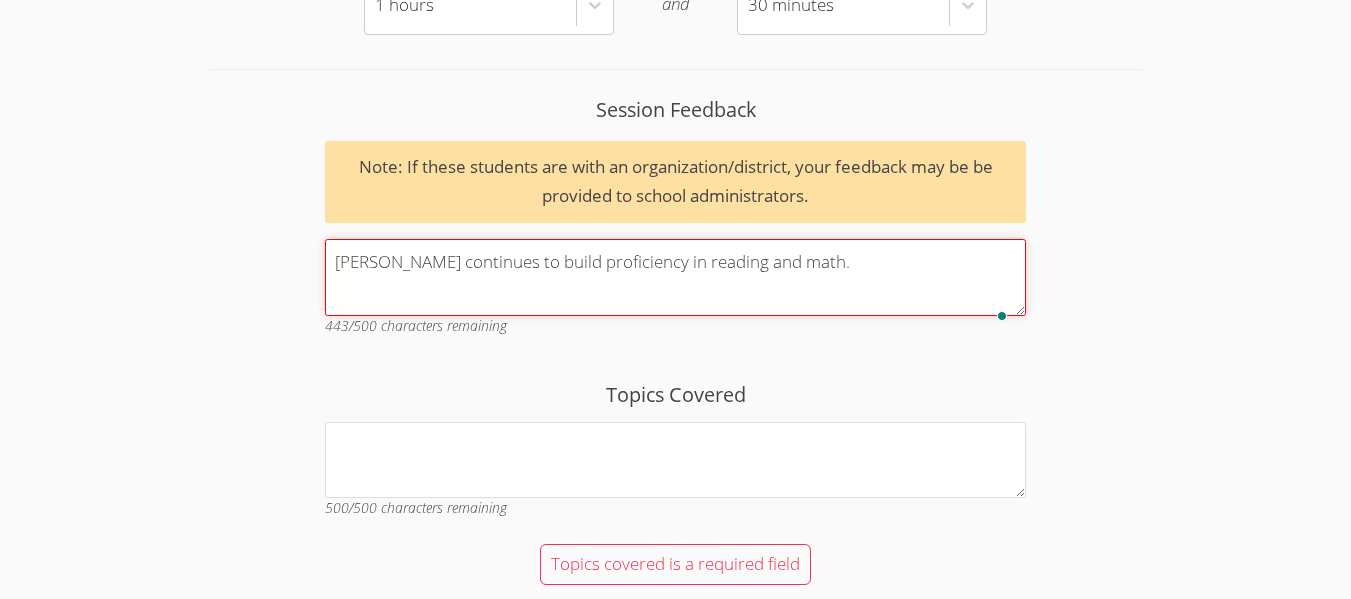 scroll, scrollTop: 2033, scrollLeft: 0, axis: vertical 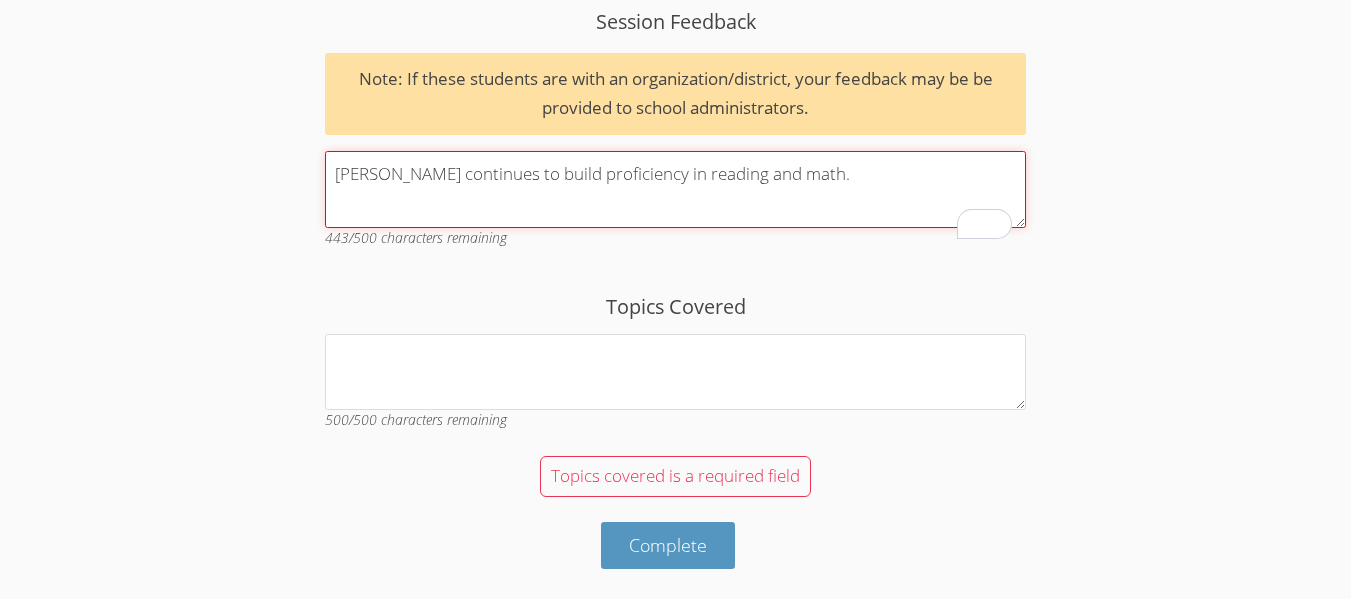 click on "[PERSON_NAME] continues to build proficiency in reading and math." at bounding box center [675, 189] 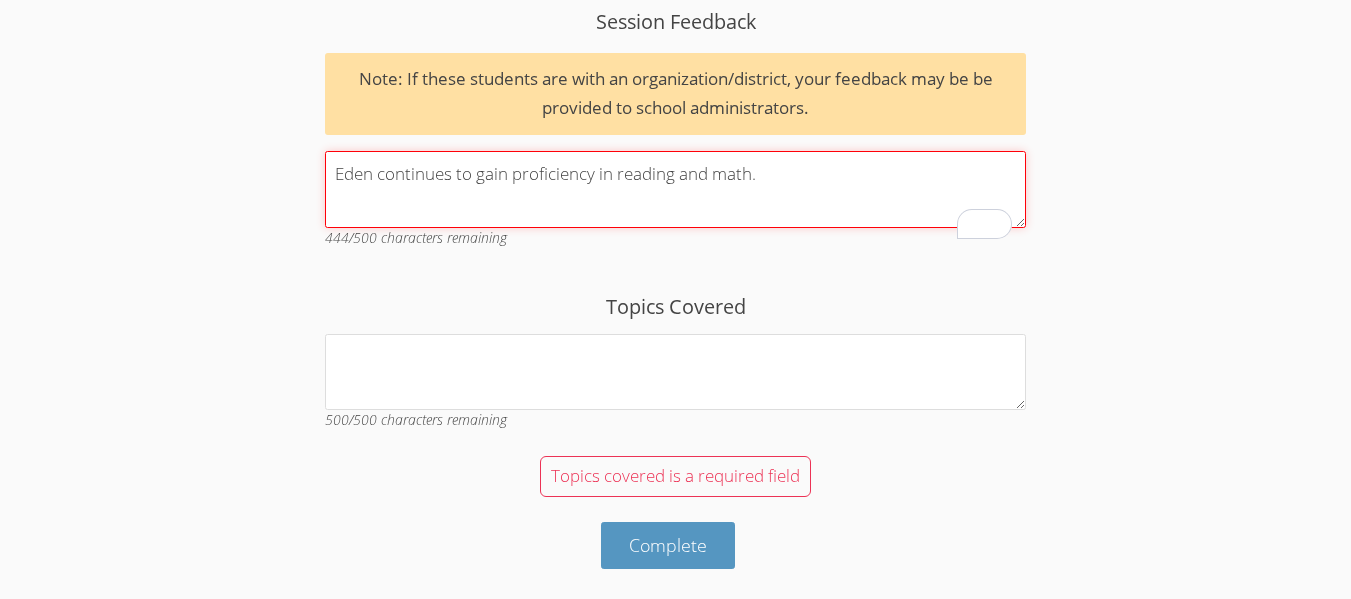 click on "Eden continues to gain proficiency in reading and math." at bounding box center (675, 189) 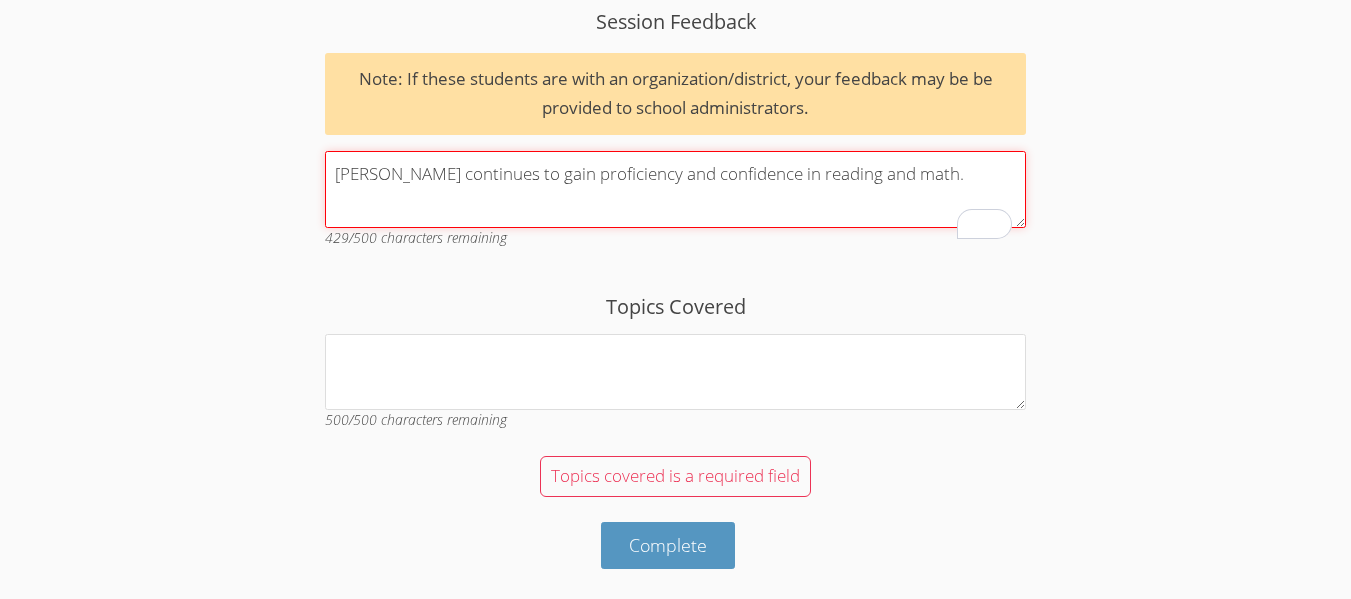 click on "[PERSON_NAME] continues to gain proficiency and confidence in reading and math." at bounding box center [675, 189] 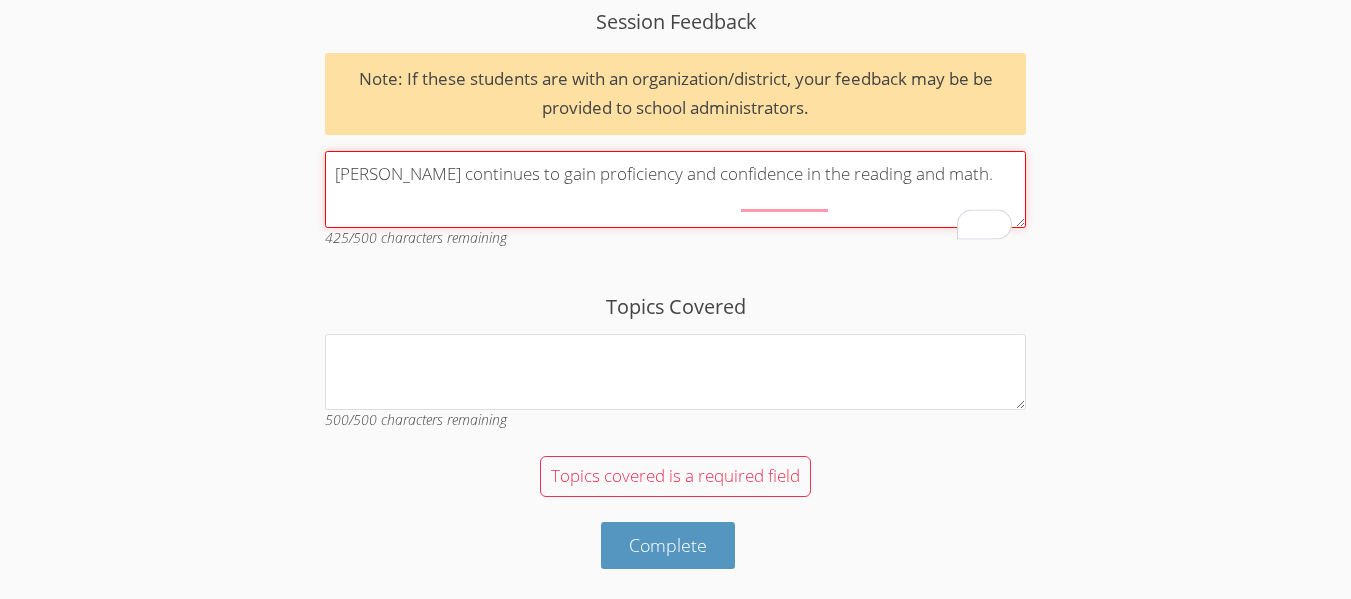click on "[PERSON_NAME] continues to gain proficiency and confidence in the reading and math." at bounding box center (675, 189) 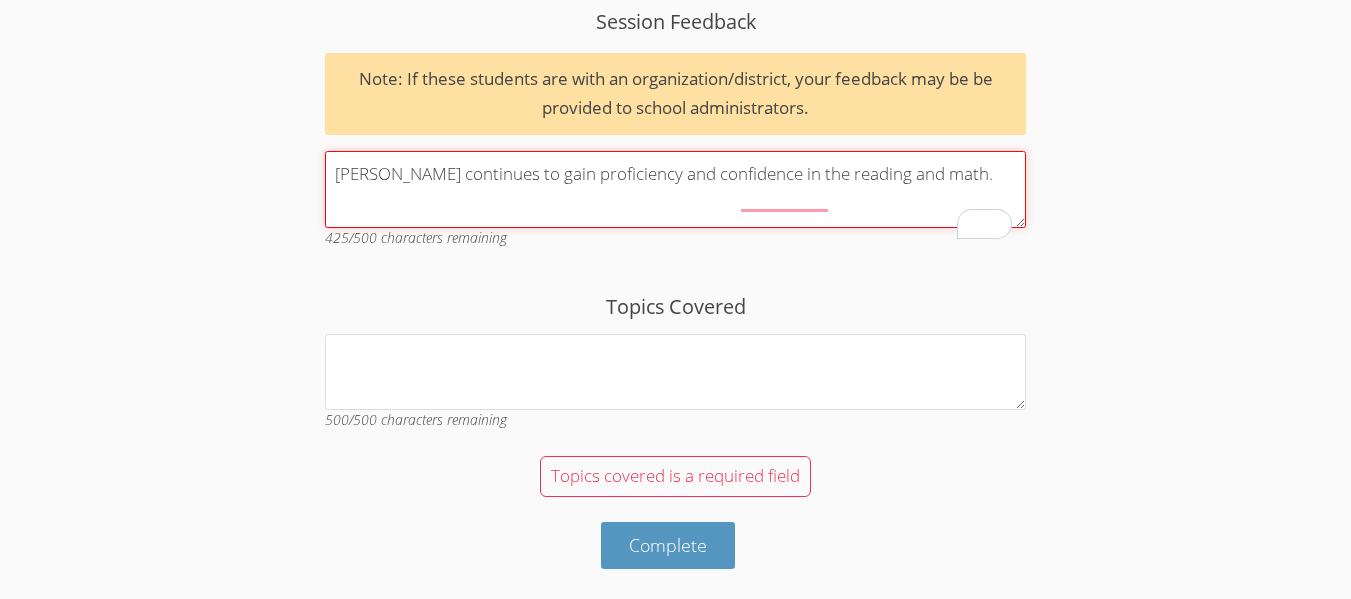 click on "[PERSON_NAME] continues to gain proficiency and confidence in the reading and math." at bounding box center [675, 189] 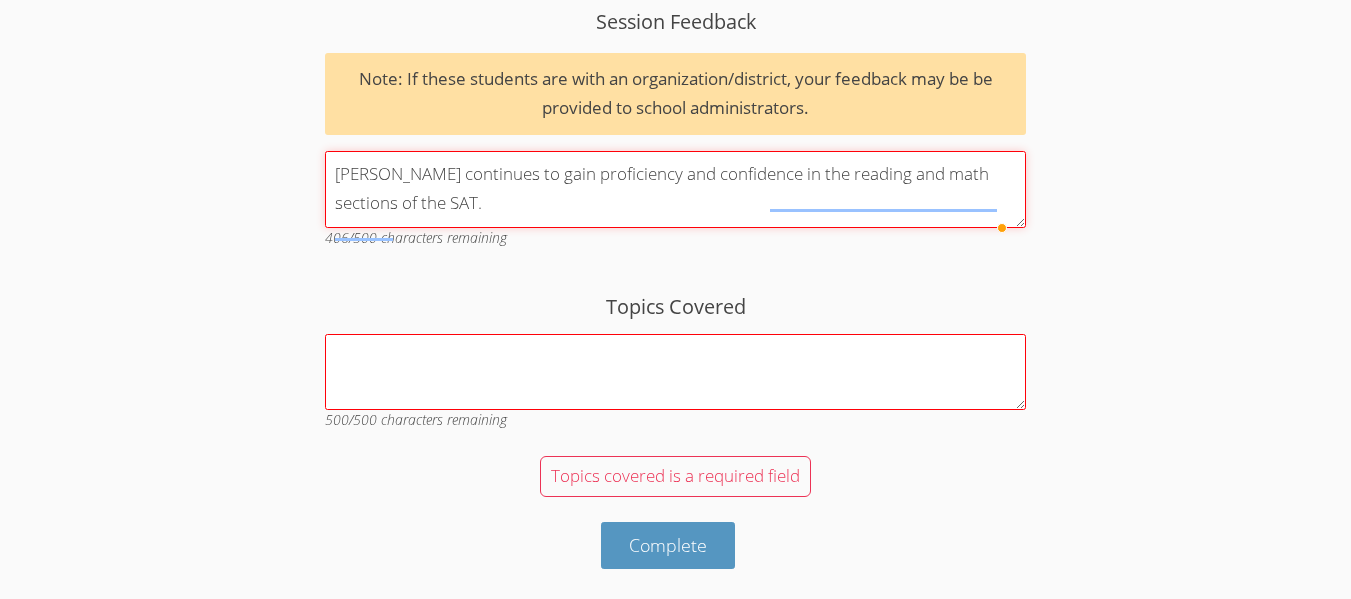 type on "[PERSON_NAME] continues to gain proficiency and confidence in the reading and math sections of the SAT." 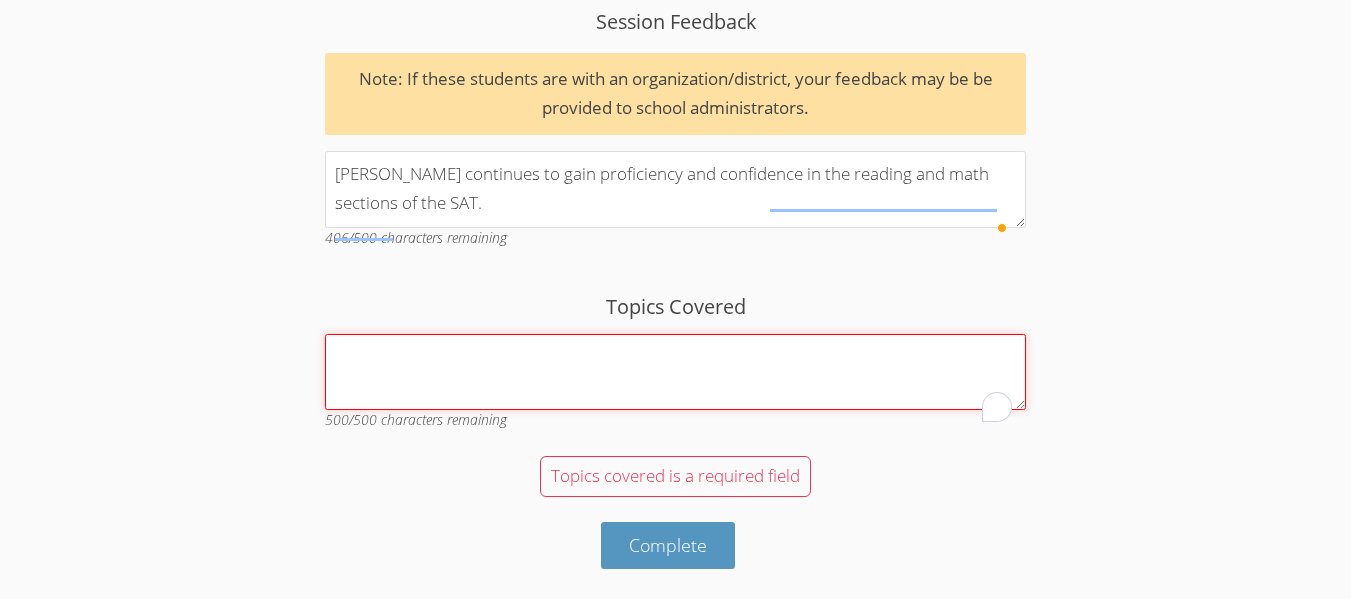 click on "Topics Covered" at bounding box center (675, 372) 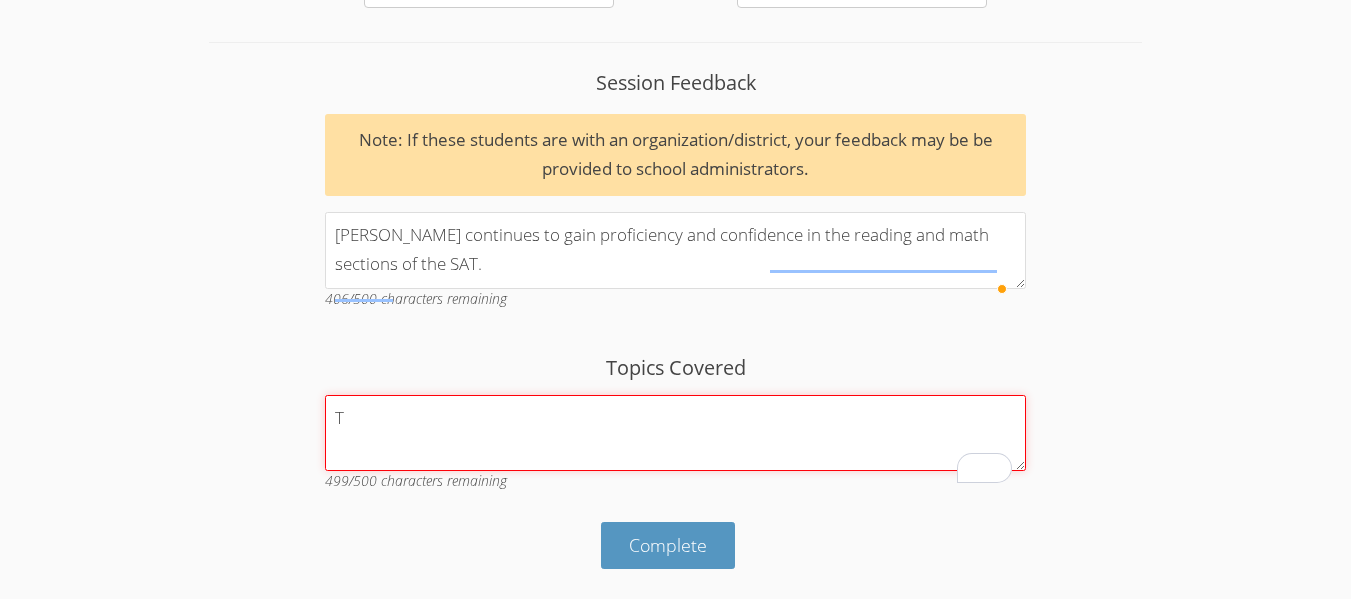 scroll, scrollTop: 1972, scrollLeft: 0, axis: vertical 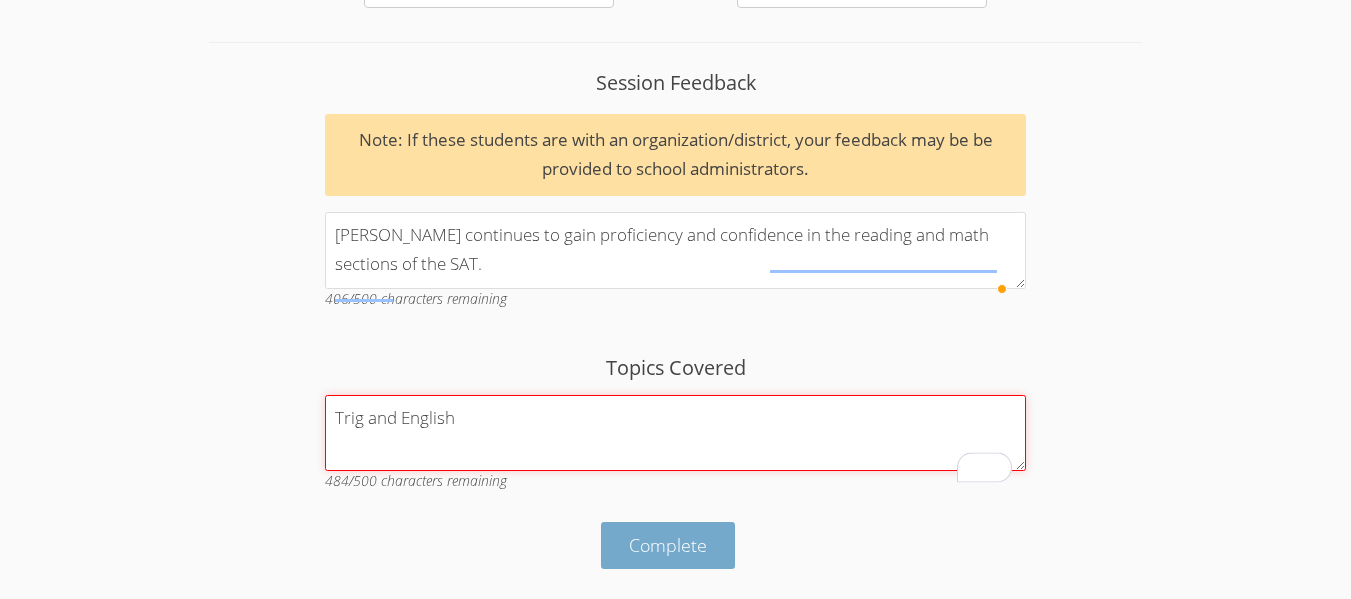 type on "Trig and English" 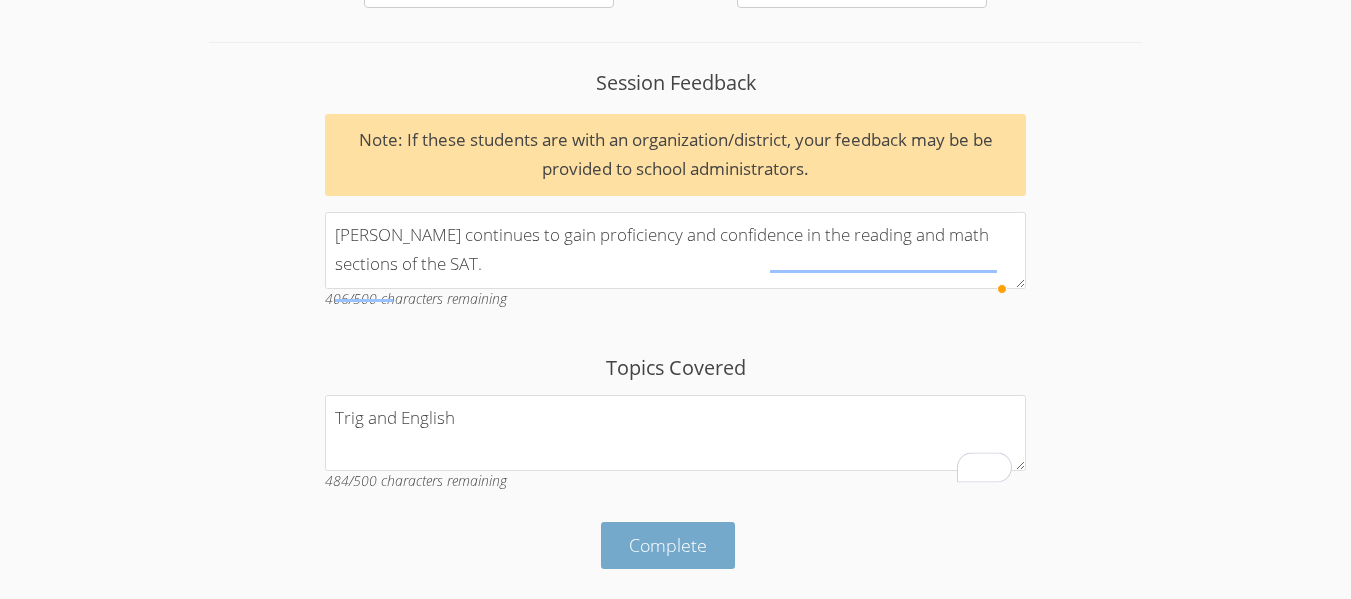 click on "Complete" at bounding box center [668, 545] 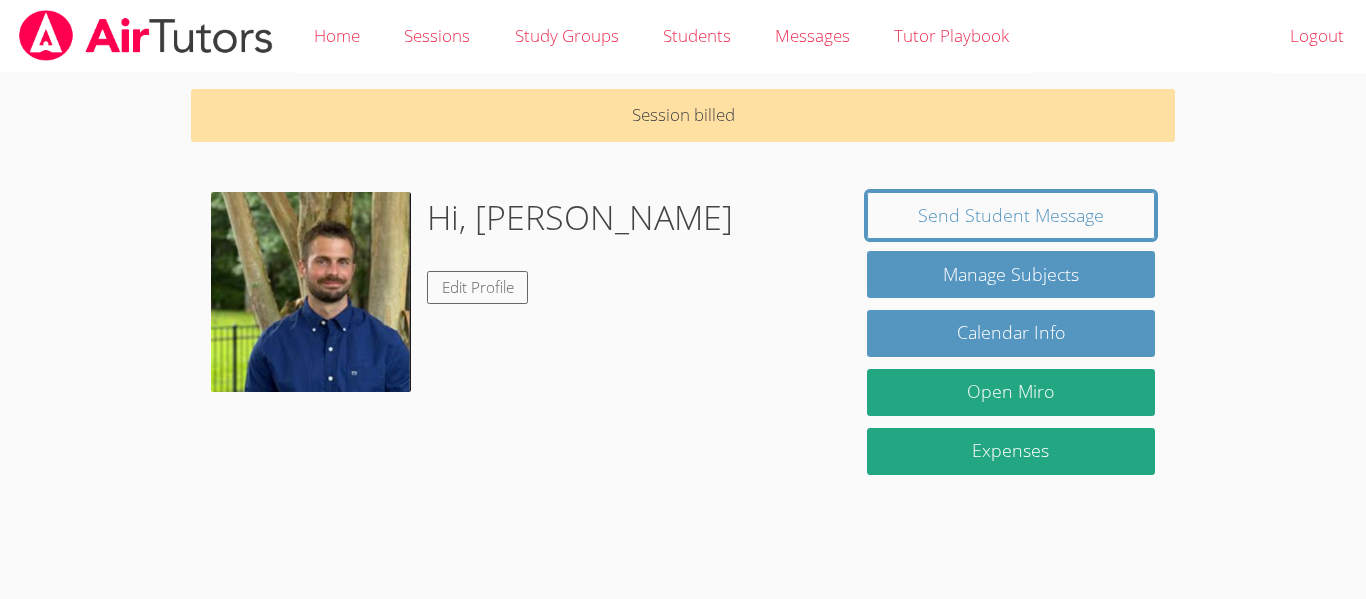 scroll, scrollTop: 0, scrollLeft: 0, axis: both 